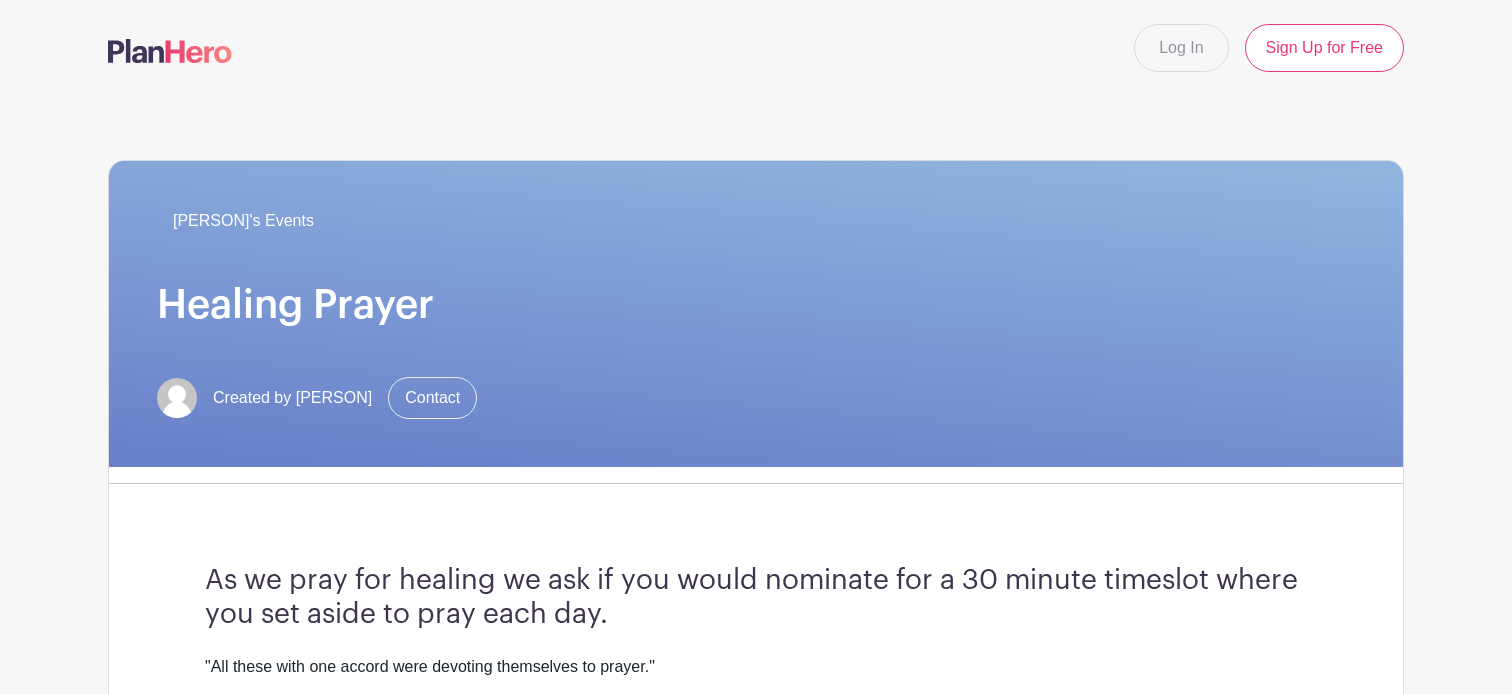 scroll, scrollTop: 0, scrollLeft: 0, axis: both 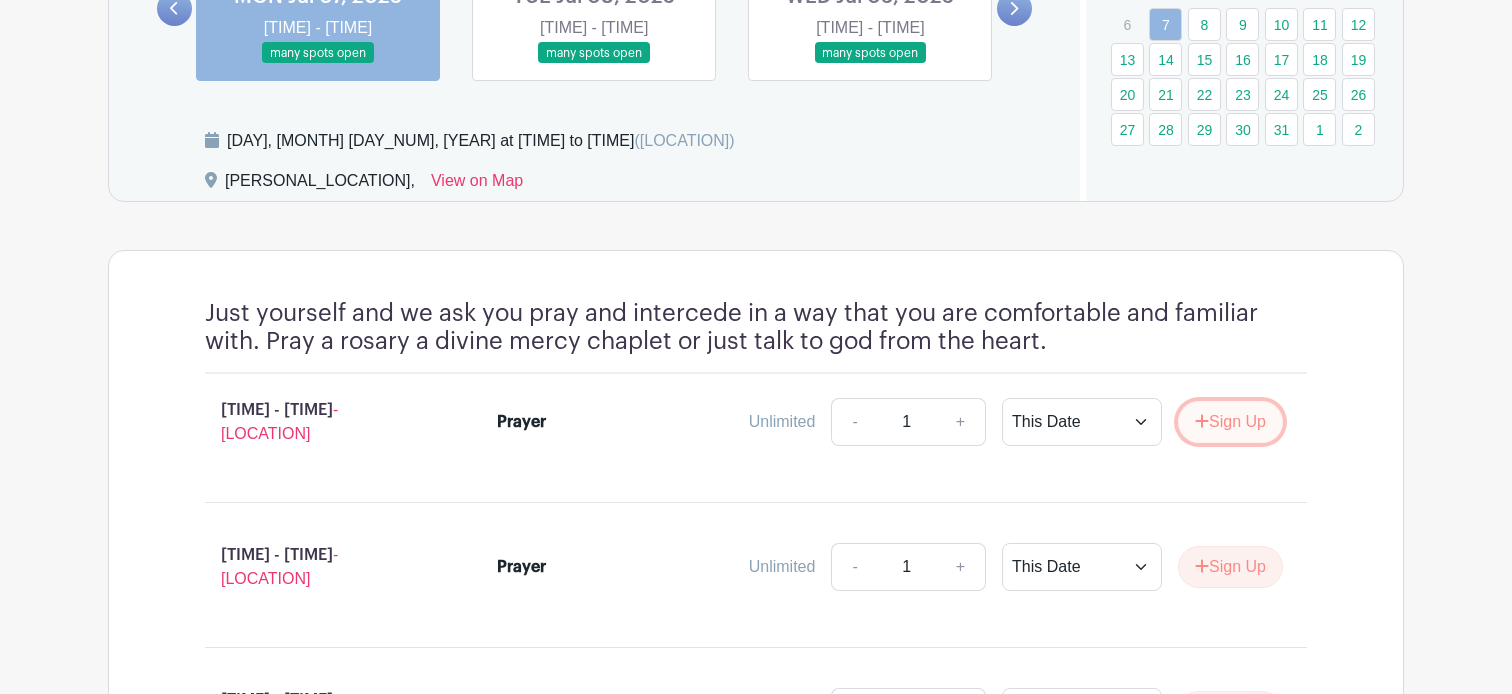 click on "Sign Up" at bounding box center [1230, 422] 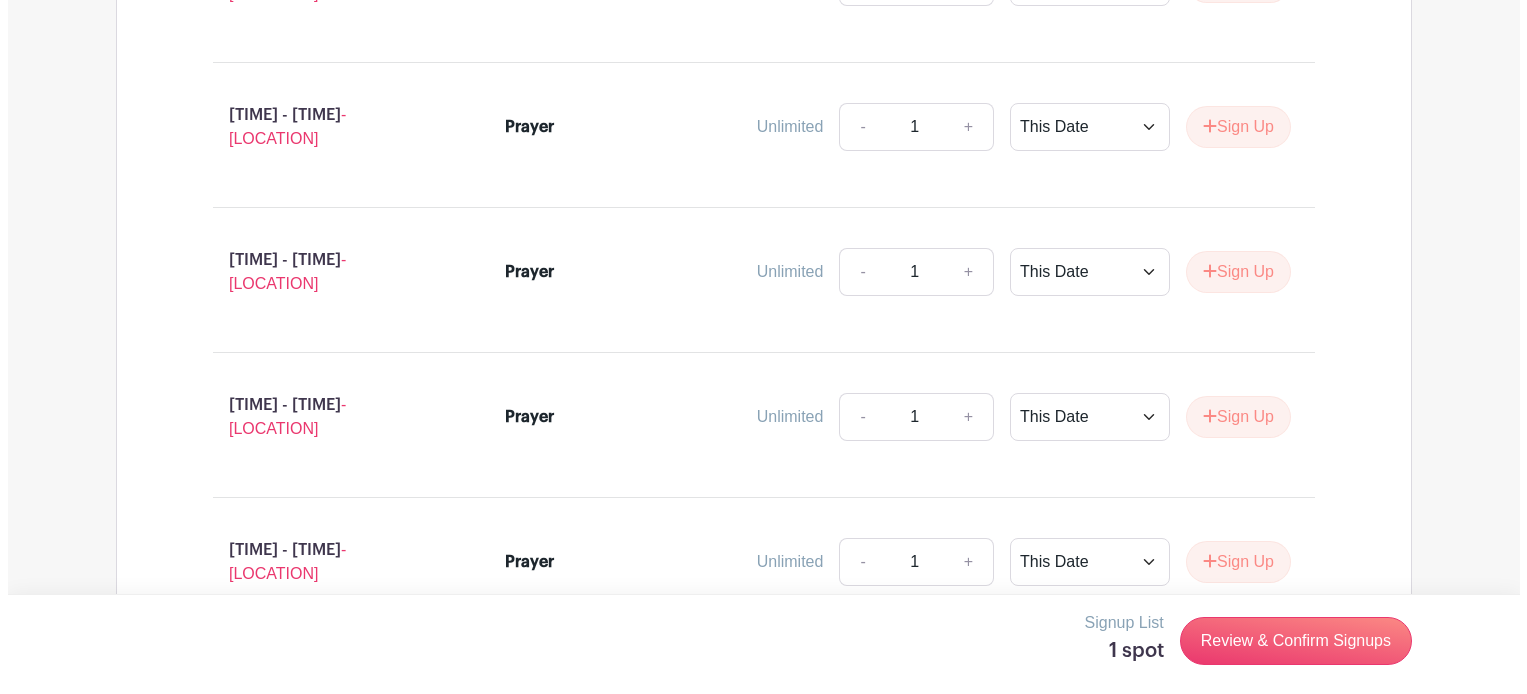 scroll, scrollTop: 3800, scrollLeft: 0, axis: vertical 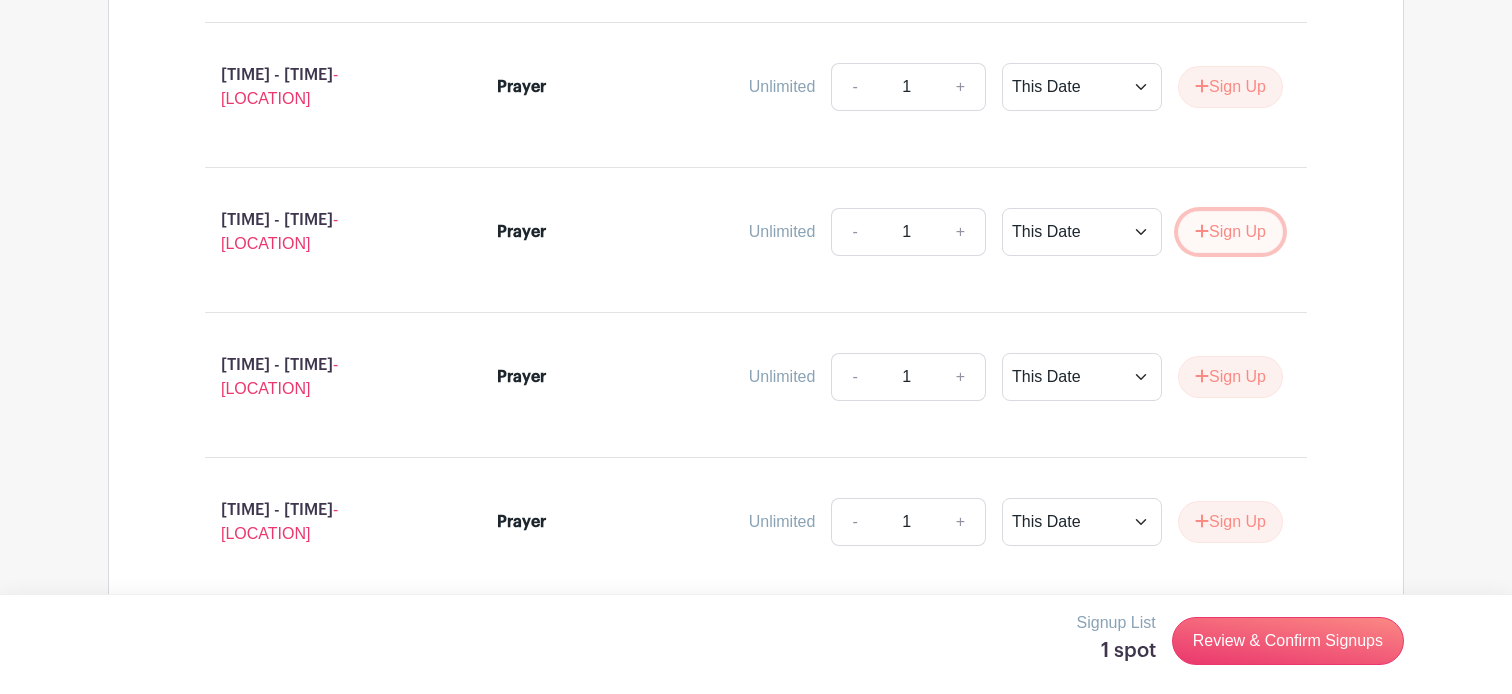 click on "Sign Up" at bounding box center (1230, 232) 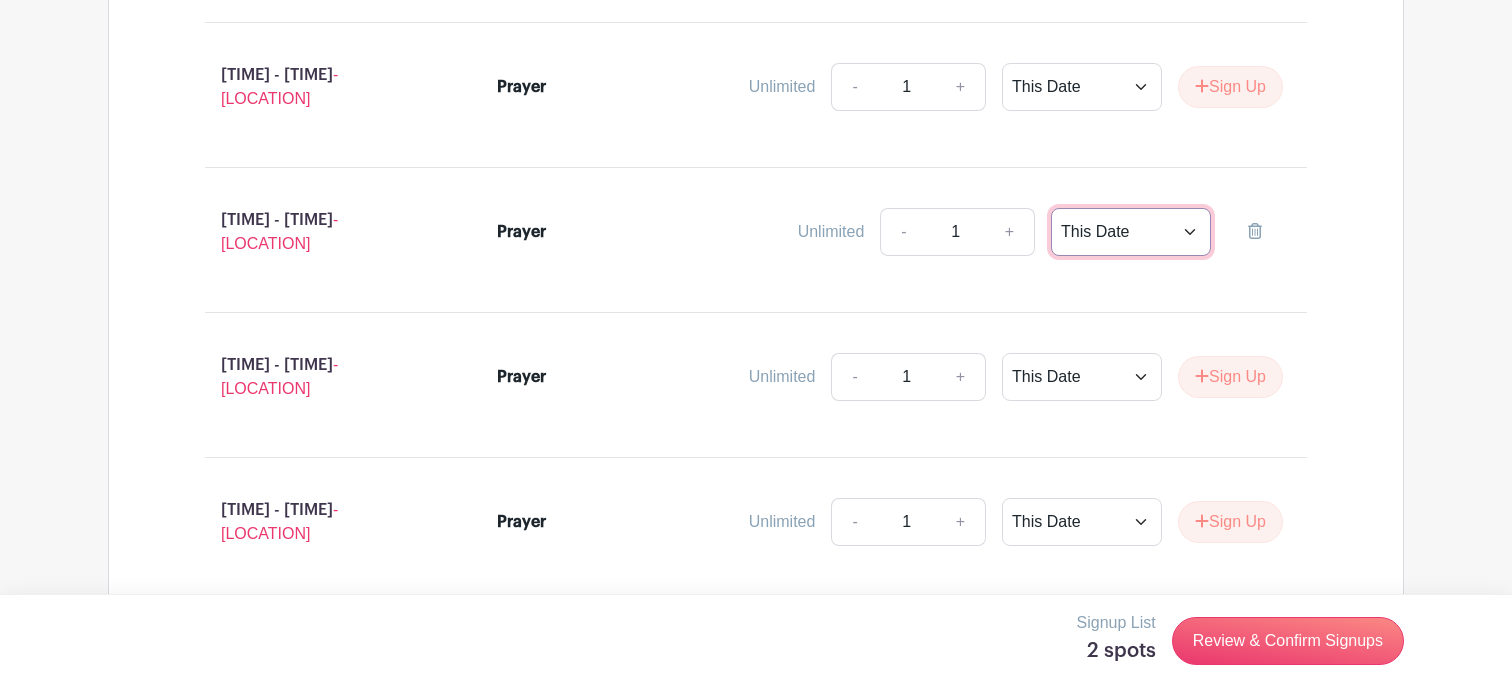 click on "This Date
Select Dates" at bounding box center (1131, 232) 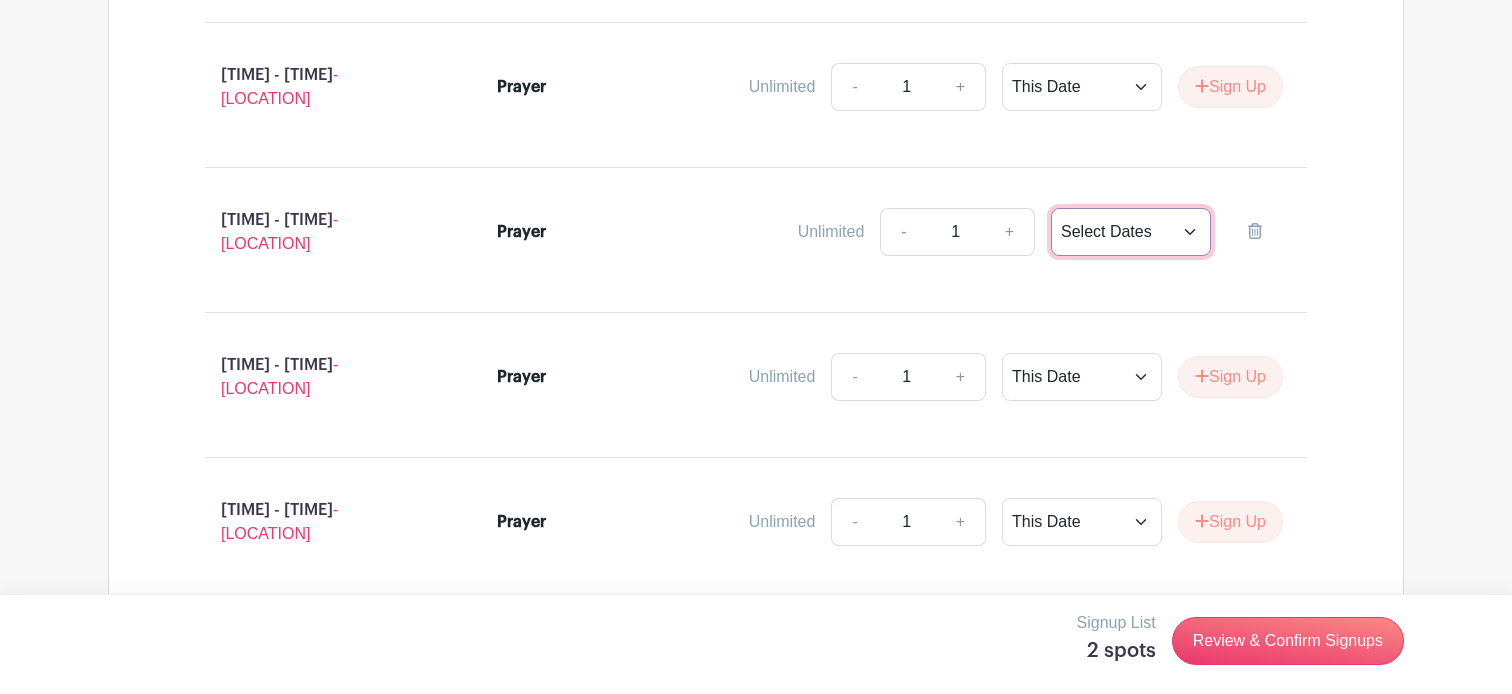 click on "This Date
Select Dates" at bounding box center [1131, 232] 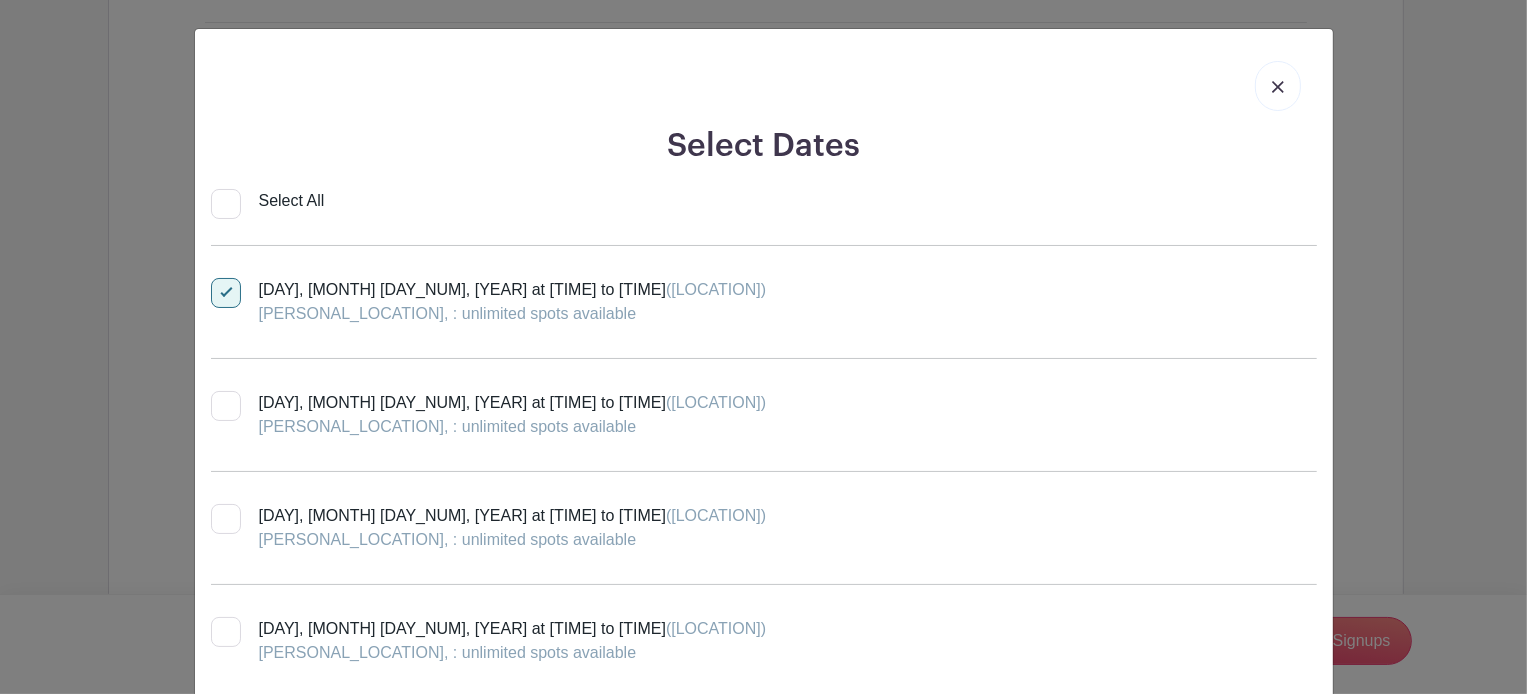 click on "Select All" at bounding box center (226, 204) 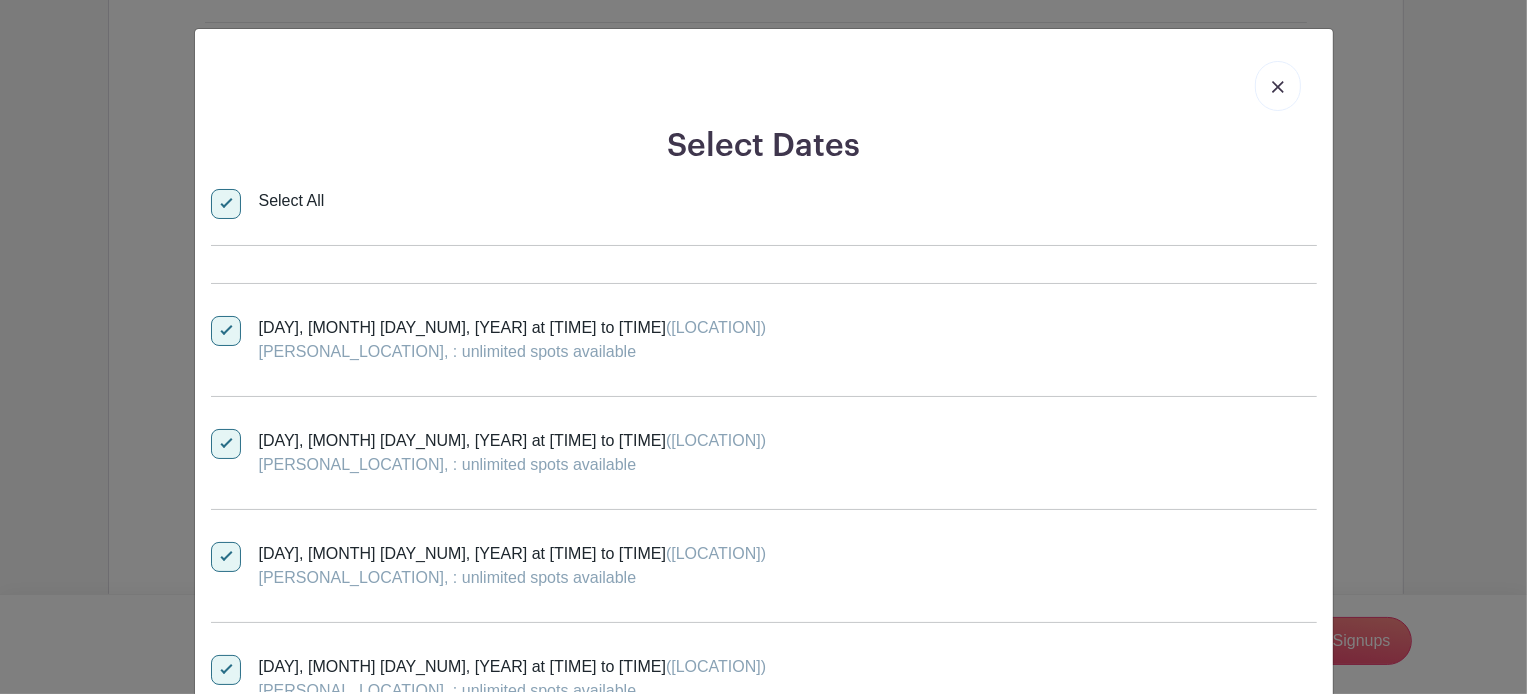 scroll, scrollTop: 3185, scrollLeft: 0, axis: vertical 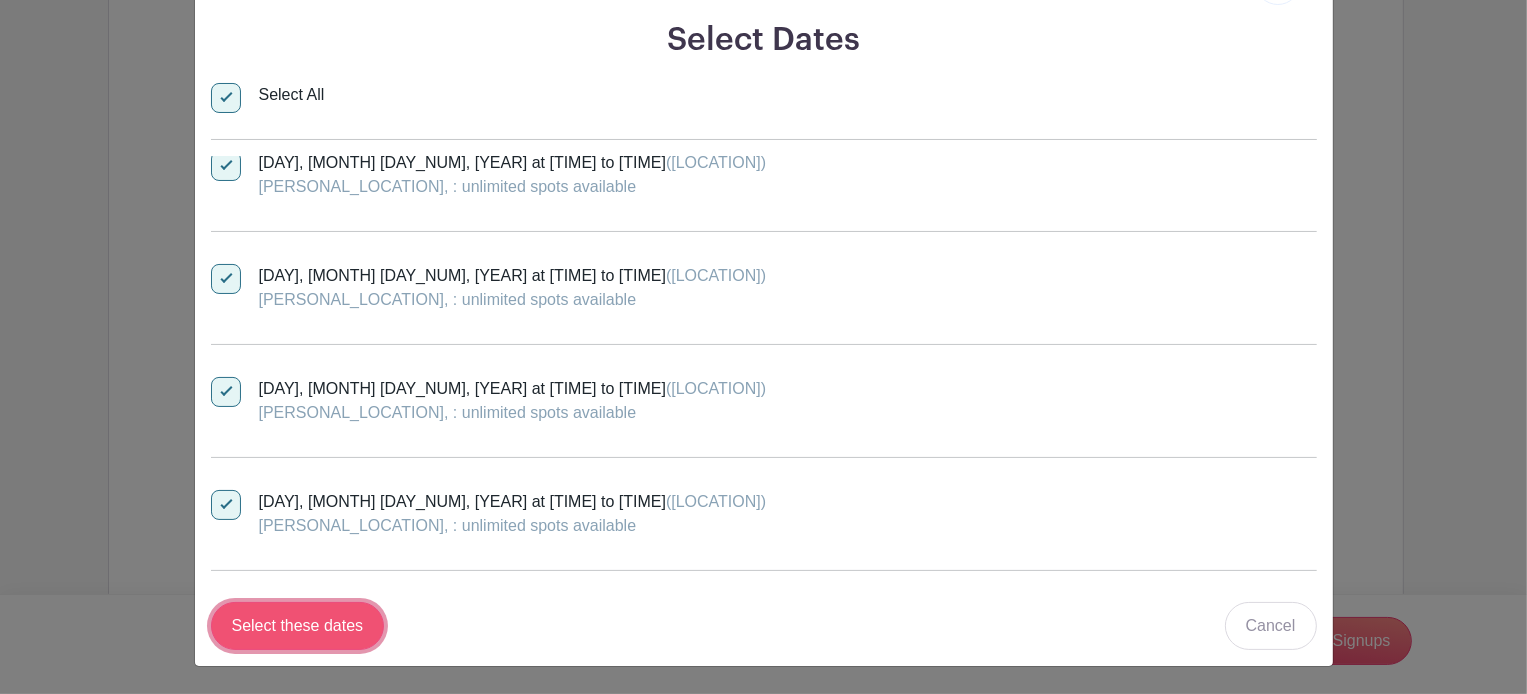 click on "Select these dates" at bounding box center (298, 626) 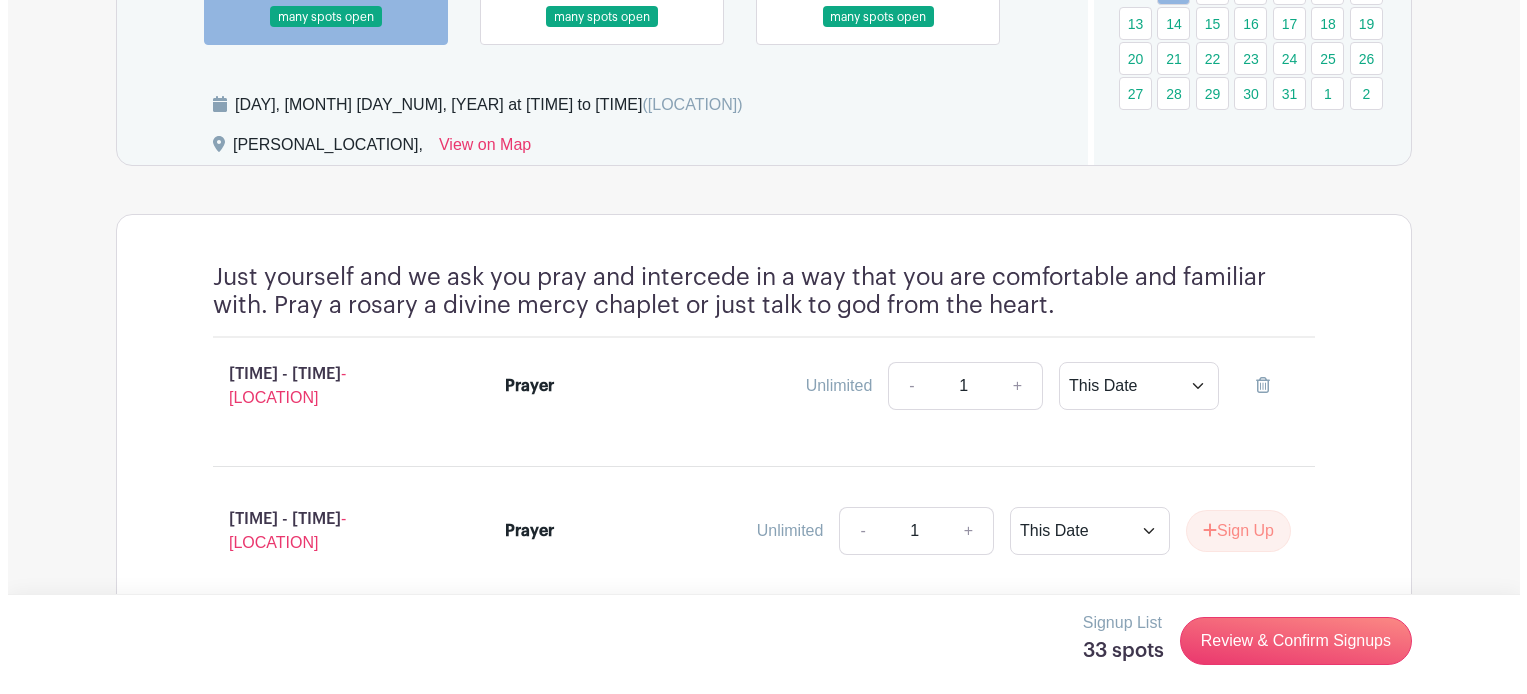 scroll, scrollTop: 1100, scrollLeft: 0, axis: vertical 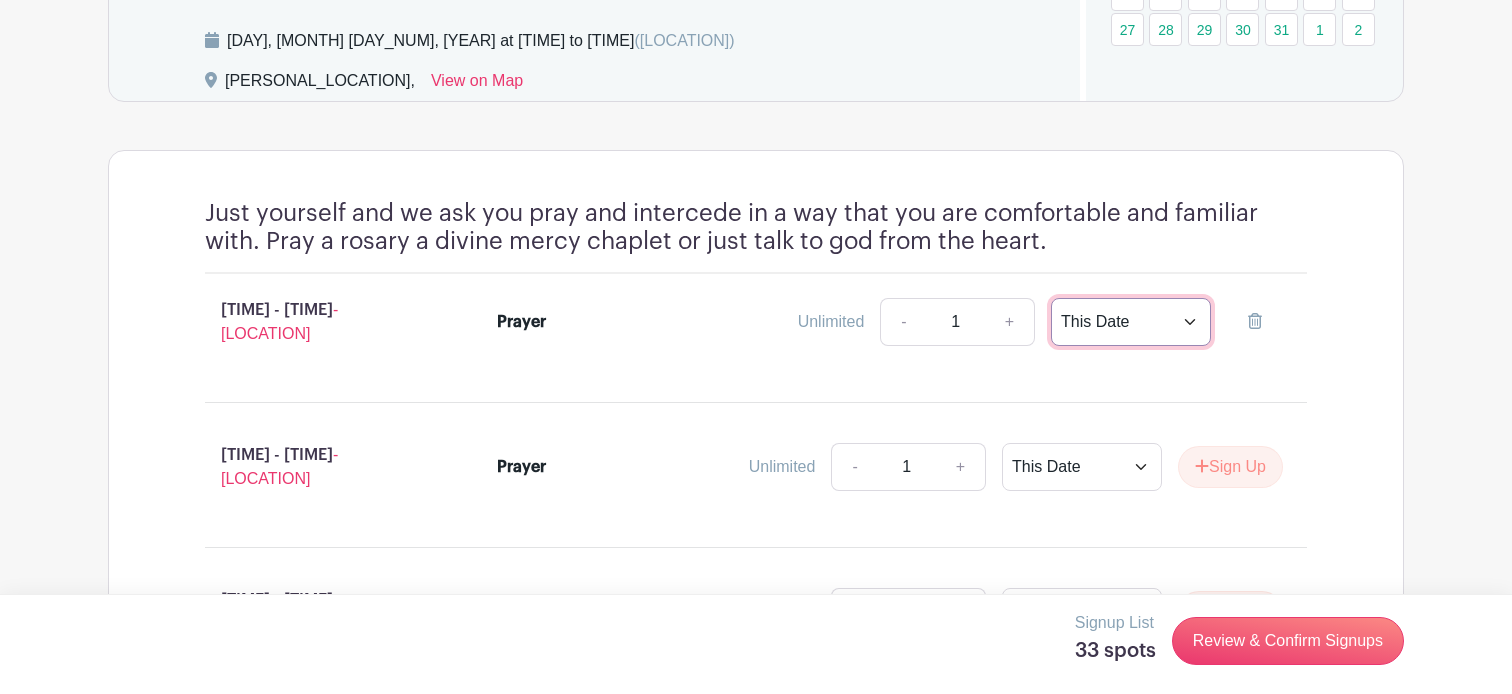 click on "This Date
Select Dates" at bounding box center [1131, 322] 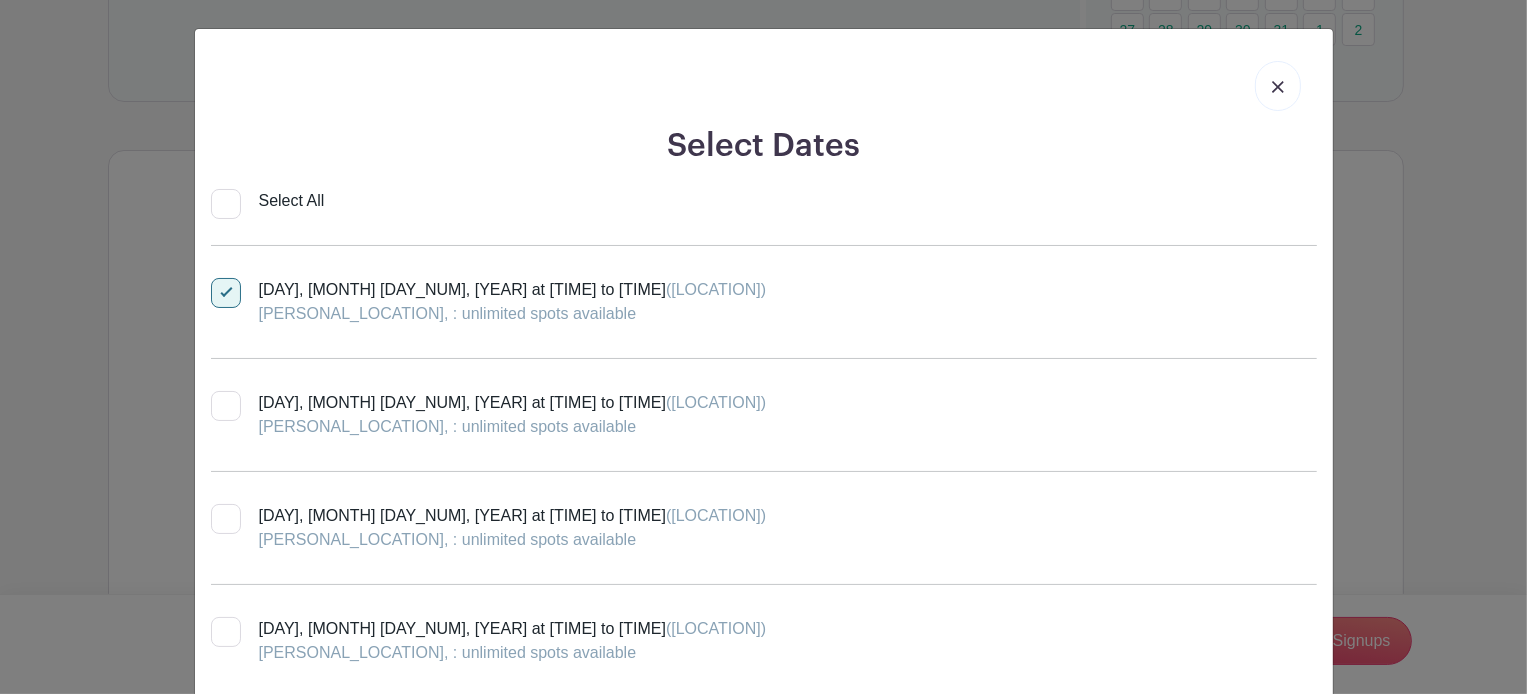 click on "Select All" at bounding box center (226, 204) 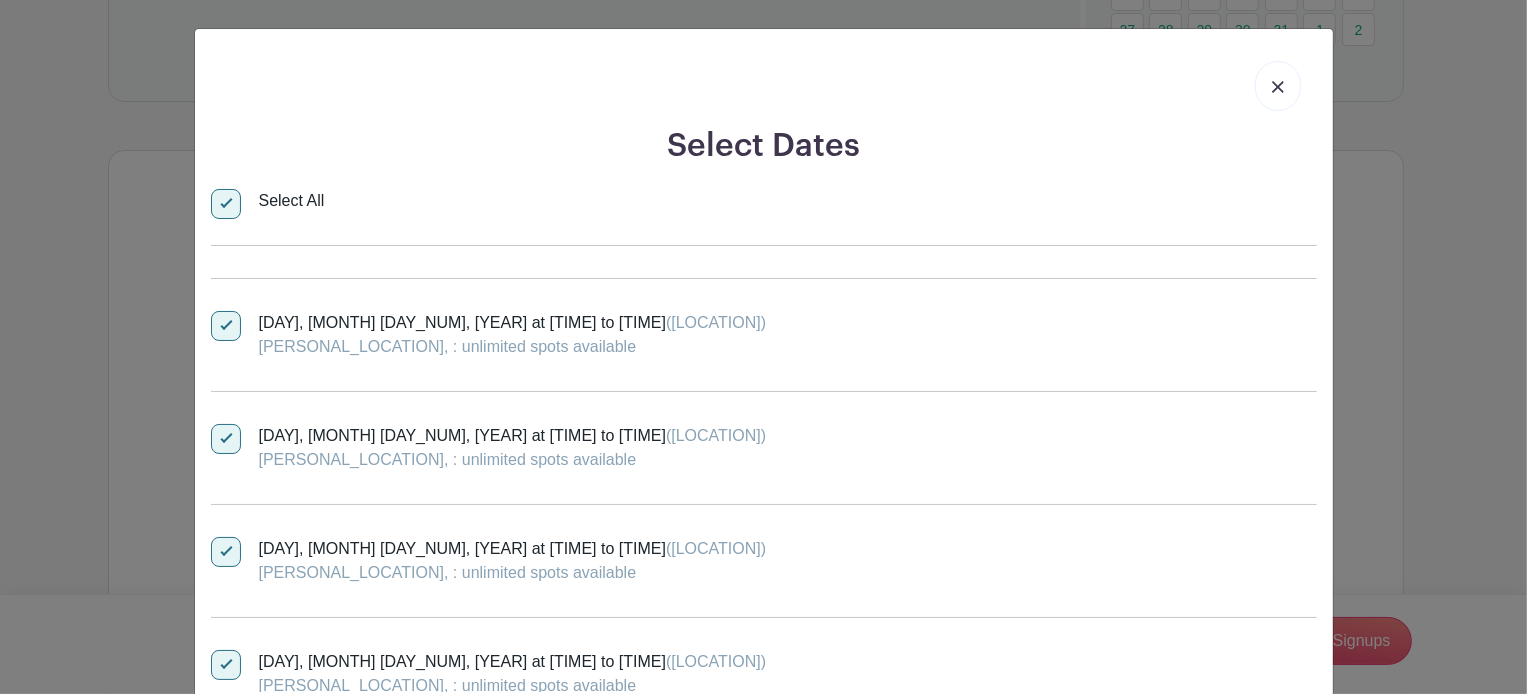 scroll, scrollTop: 3185, scrollLeft: 0, axis: vertical 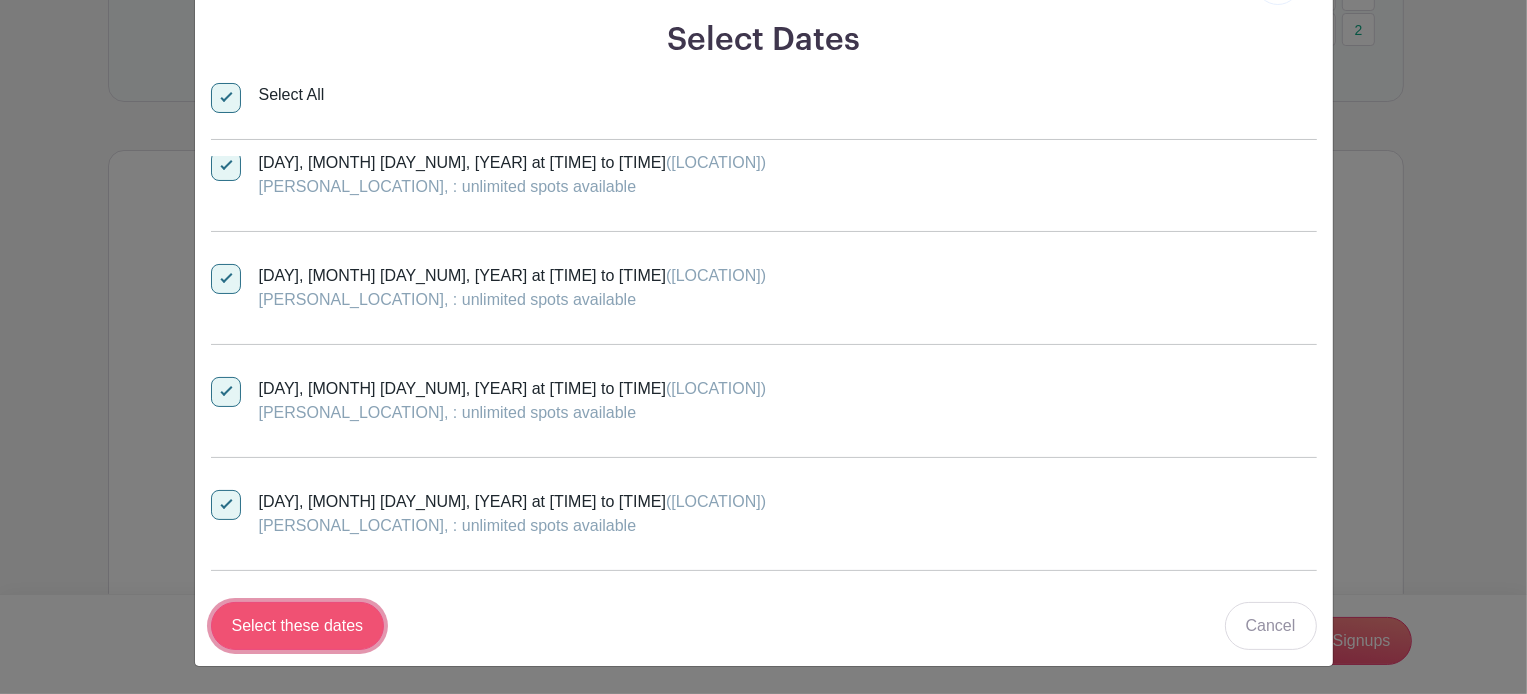 click on "Select these dates" at bounding box center (298, 626) 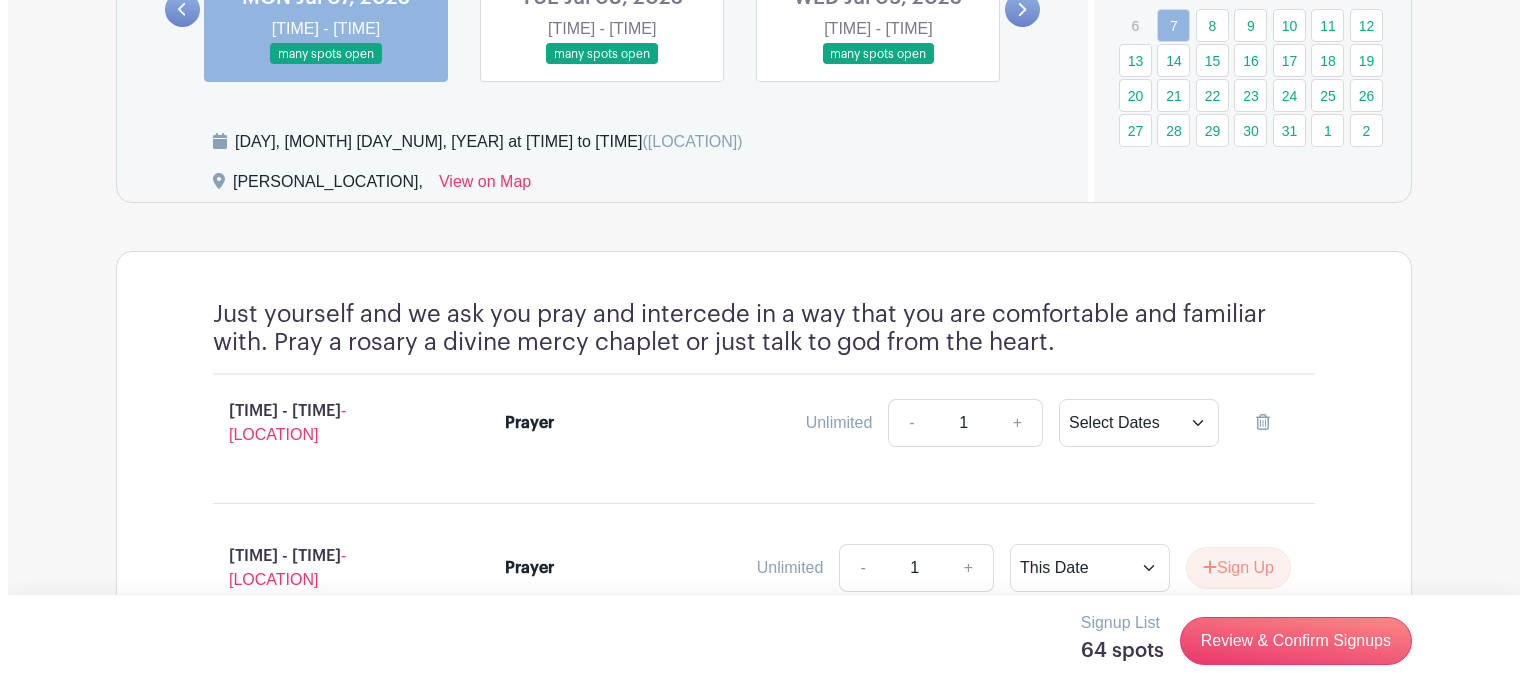 scroll, scrollTop: 1200, scrollLeft: 0, axis: vertical 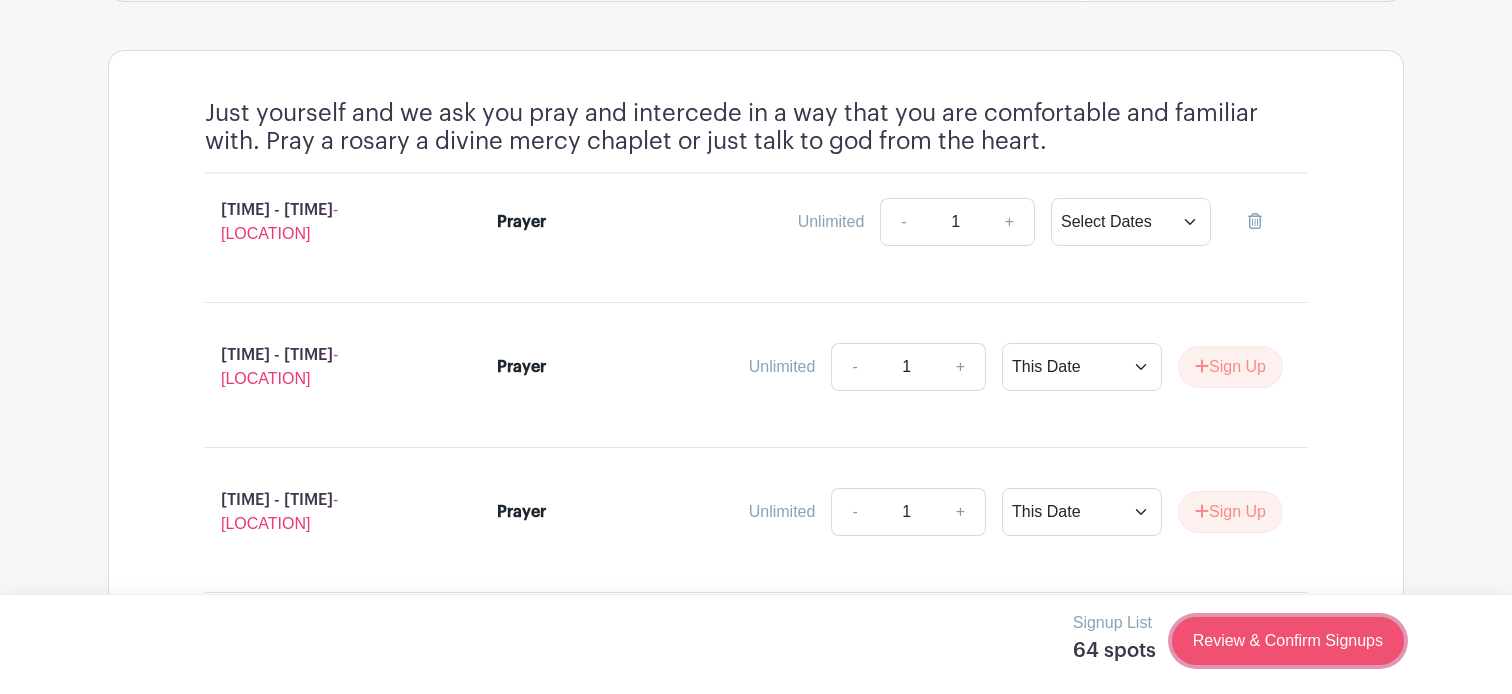 click on "Review & Confirm Signups" at bounding box center [1288, 641] 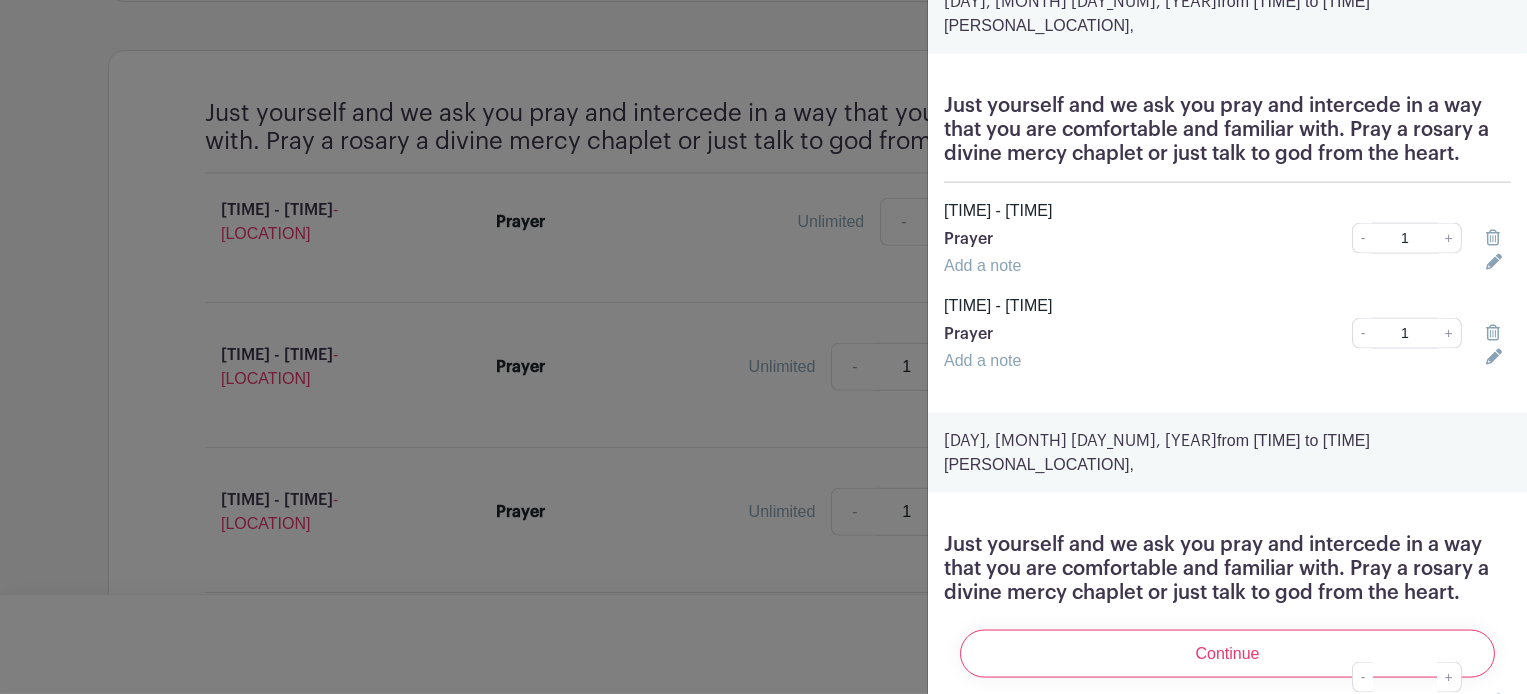 scroll, scrollTop: 3000, scrollLeft: 0, axis: vertical 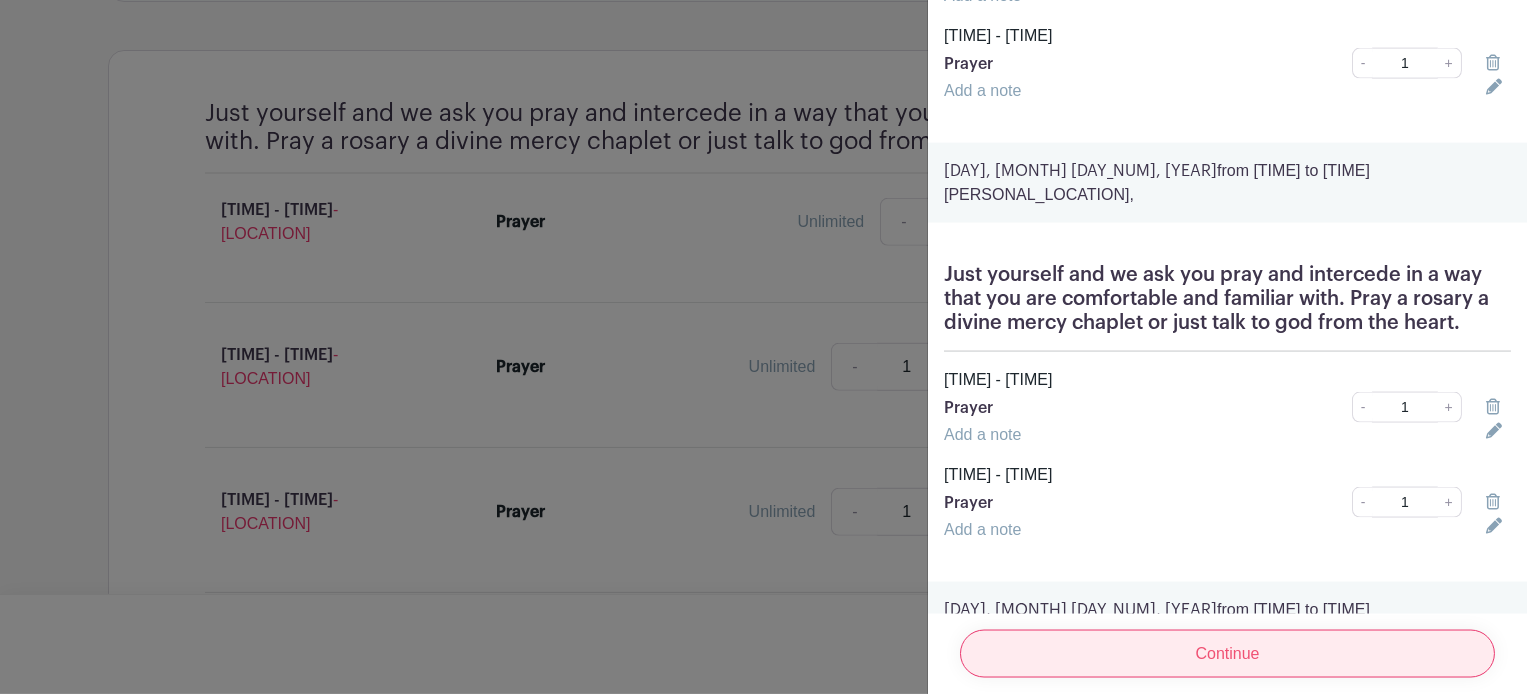click on "Continue" at bounding box center [1227, 654] 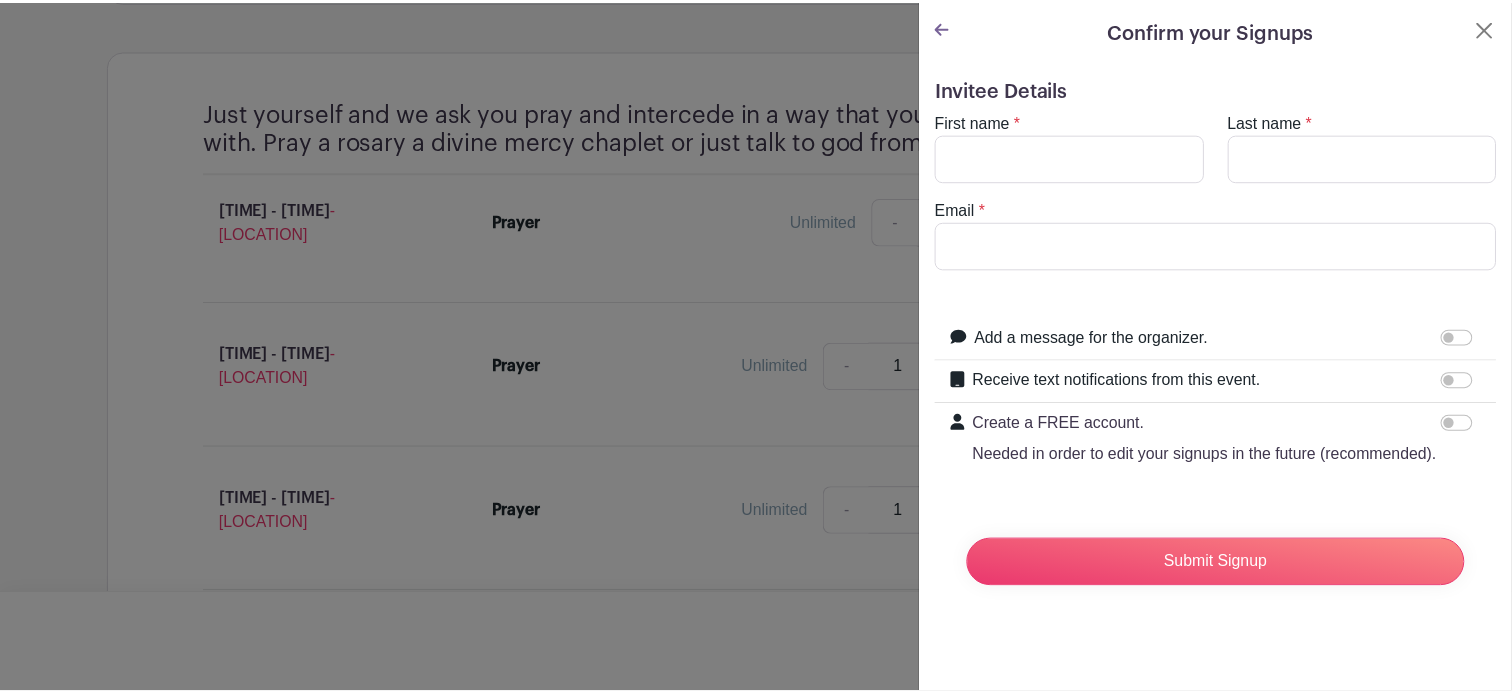 scroll, scrollTop: 0, scrollLeft: 0, axis: both 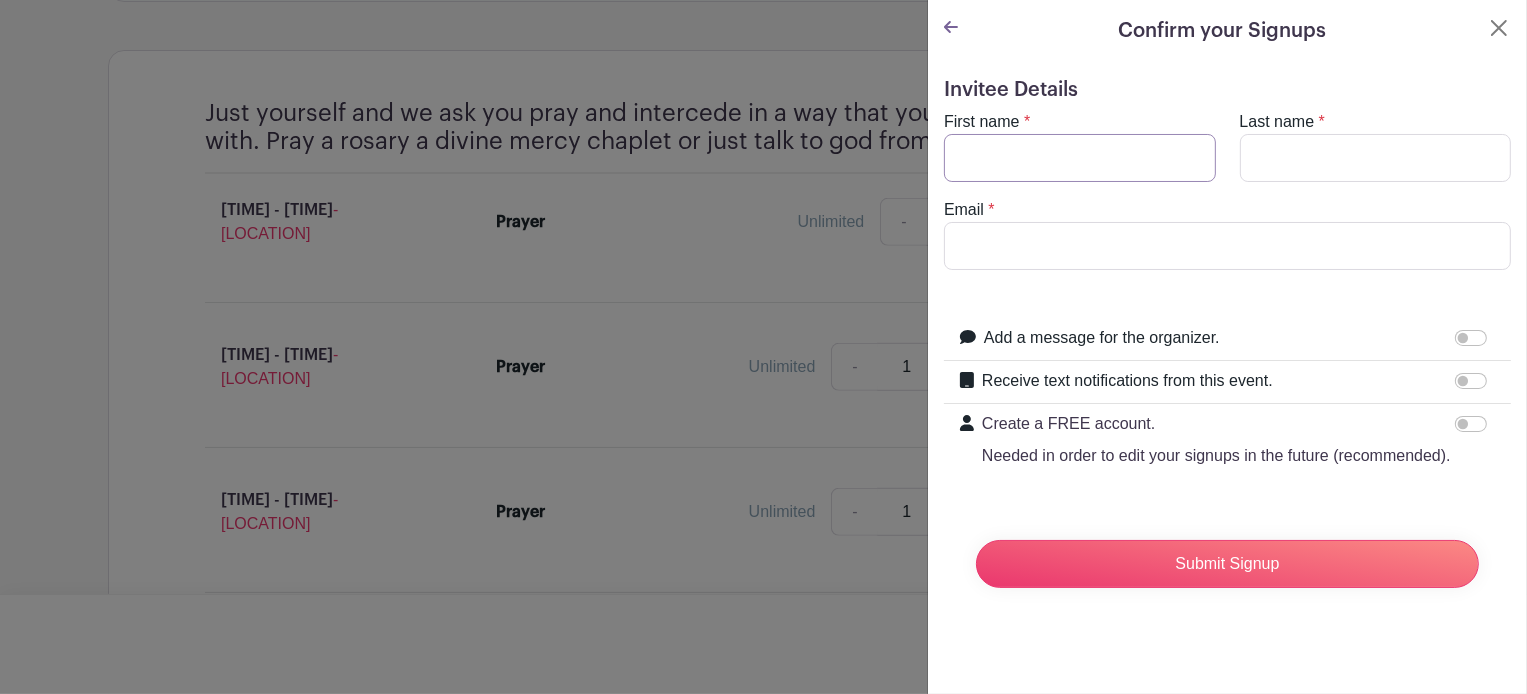 click on "First name" at bounding box center [1080, 158] 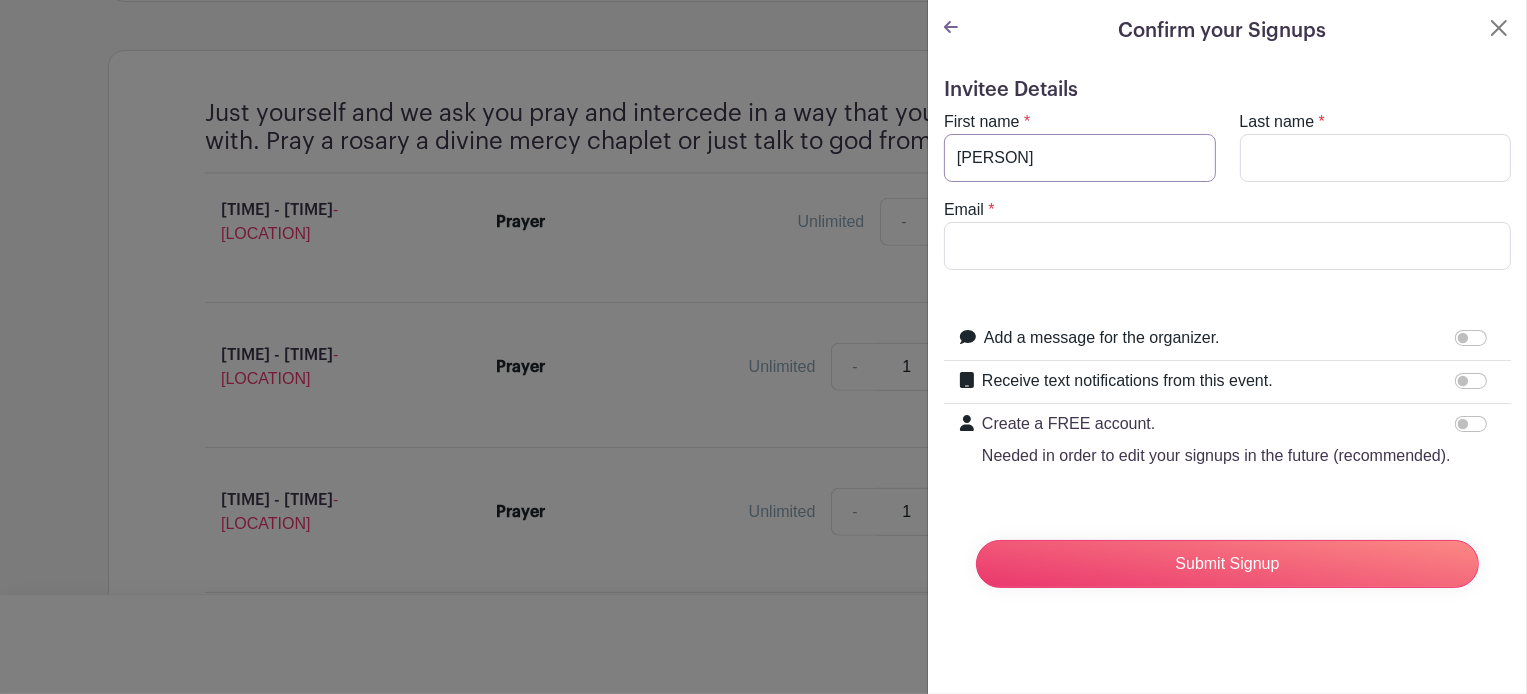 type on "[PERSON]" 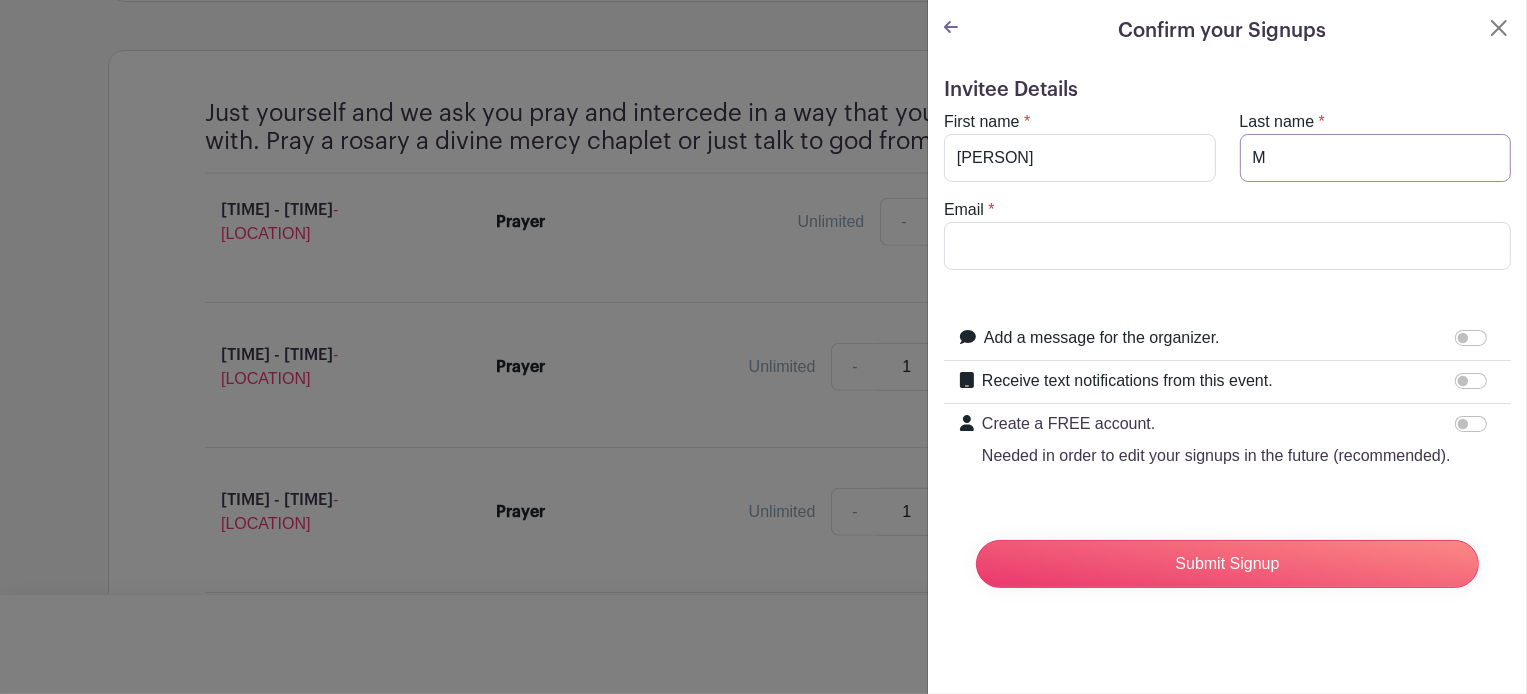 type on "M" 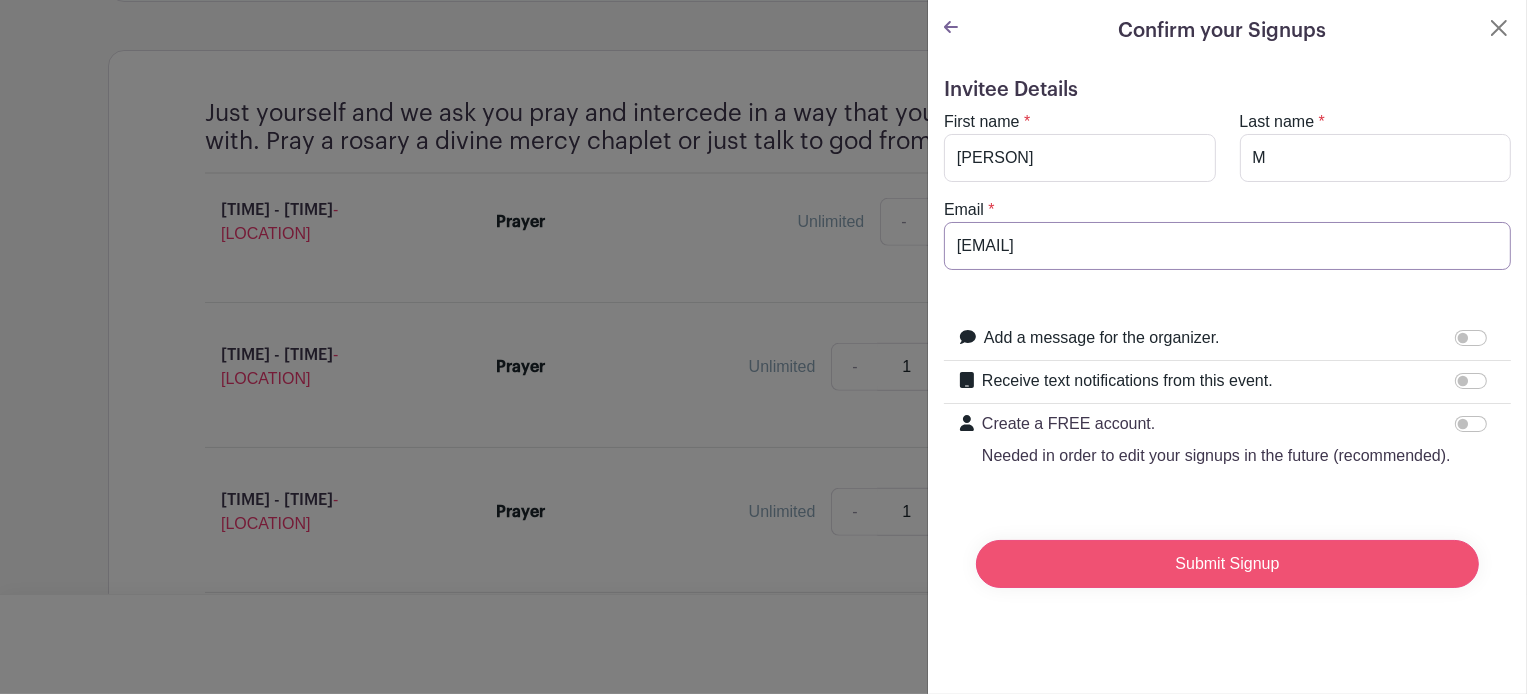 type on "[EMAIL]" 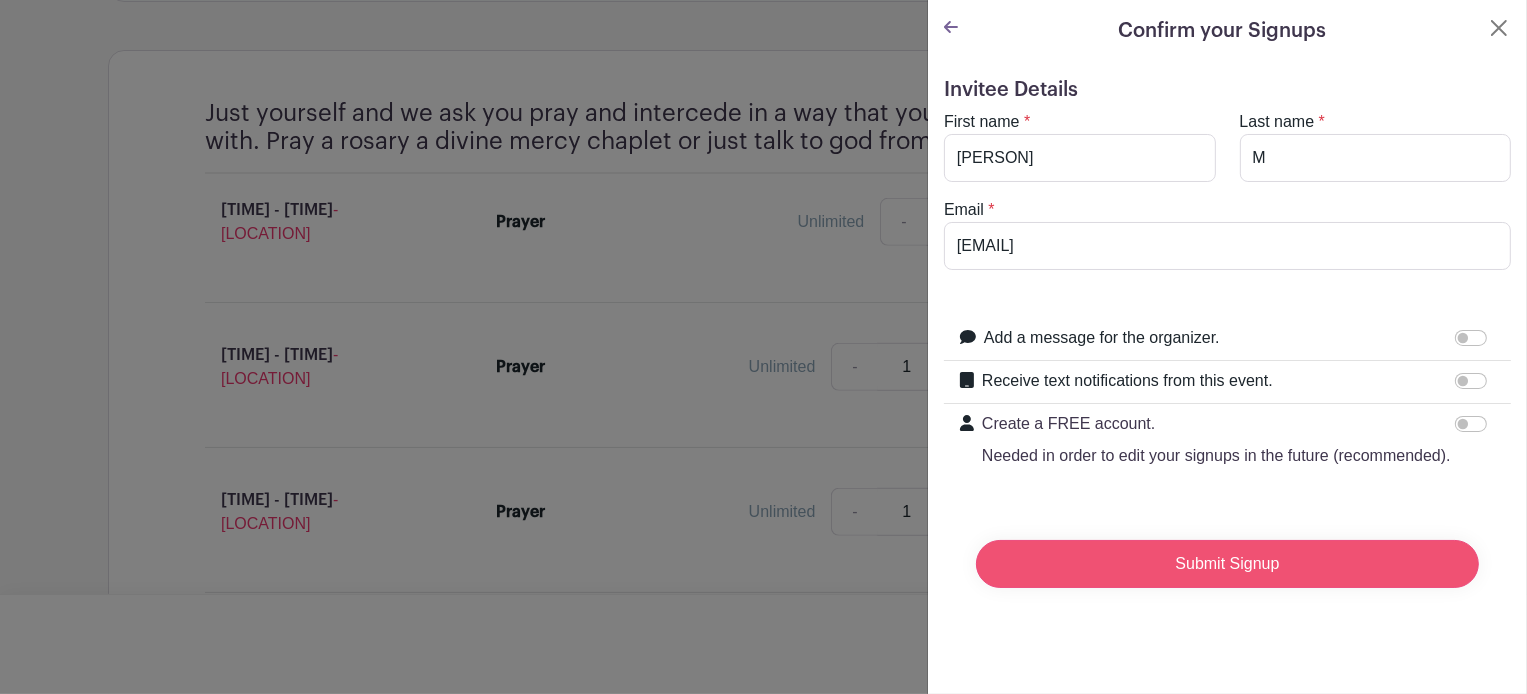 click on "Submit Signup" at bounding box center [1227, 564] 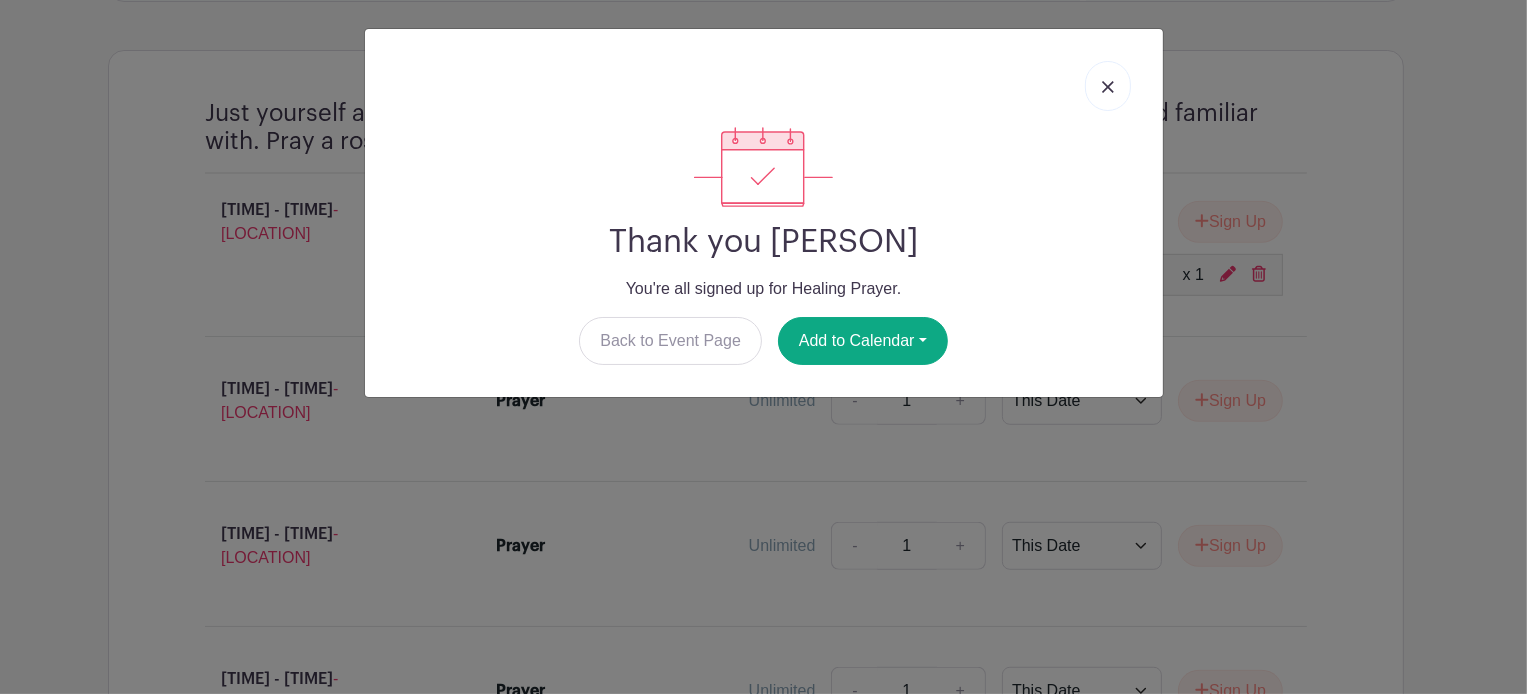 click at bounding box center [1108, 86] 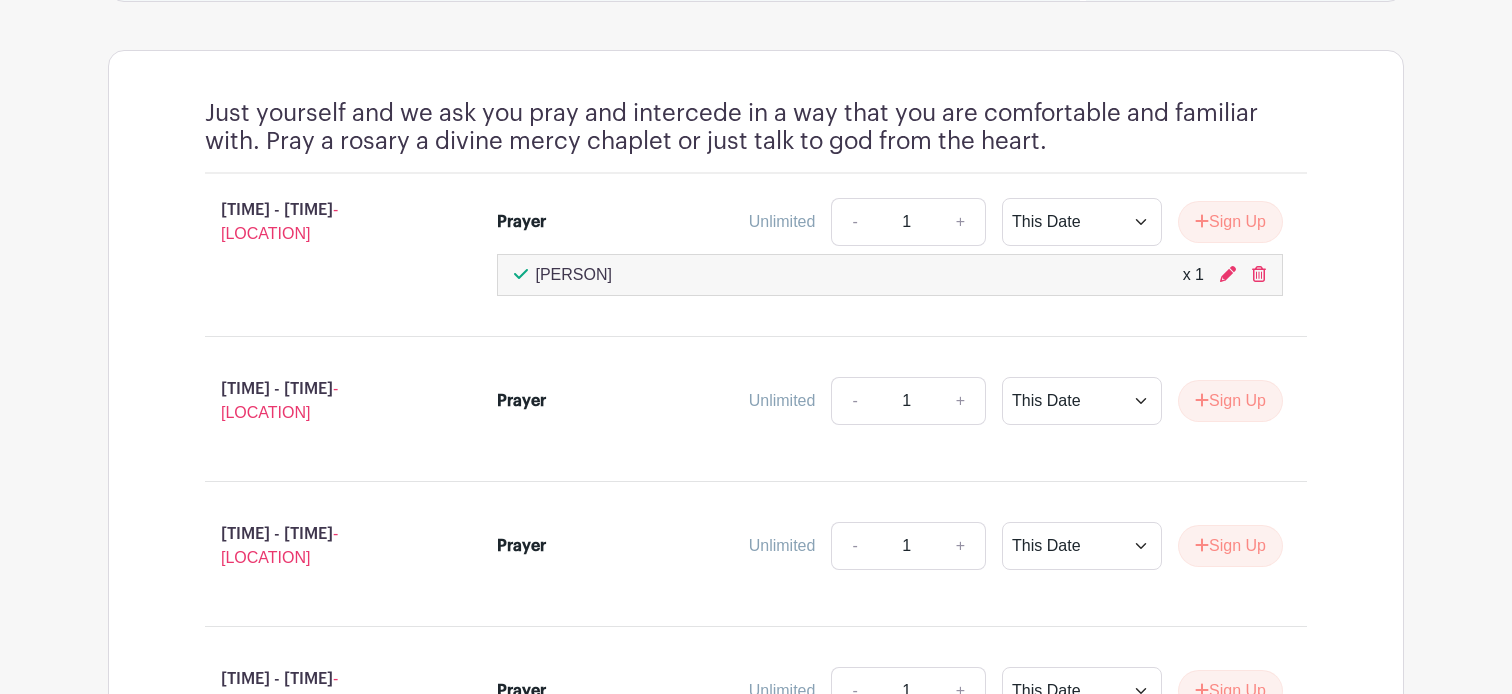 click on "[TIME] - [TIME] - [LOCATION]" at bounding box center [319, 247] 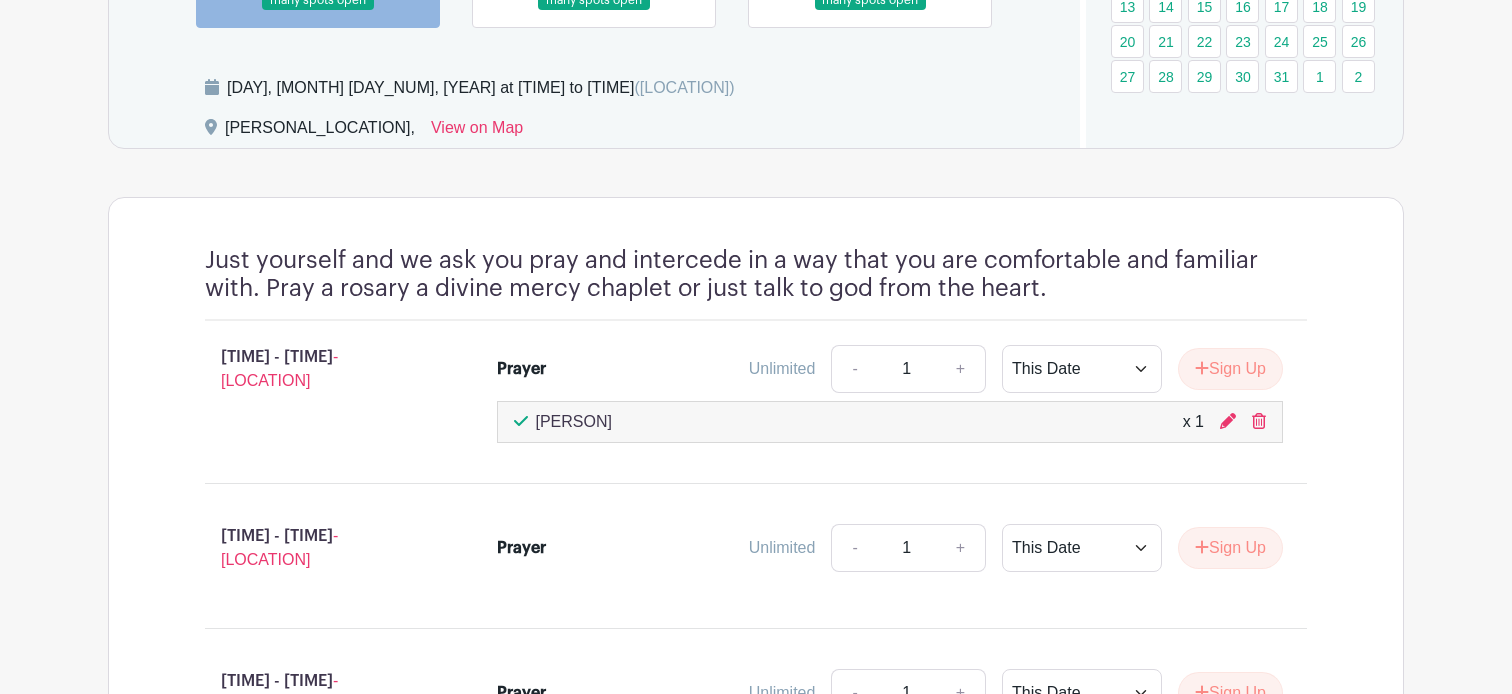 scroll, scrollTop: 1100, scrollLeft: 0, axis: vertical 